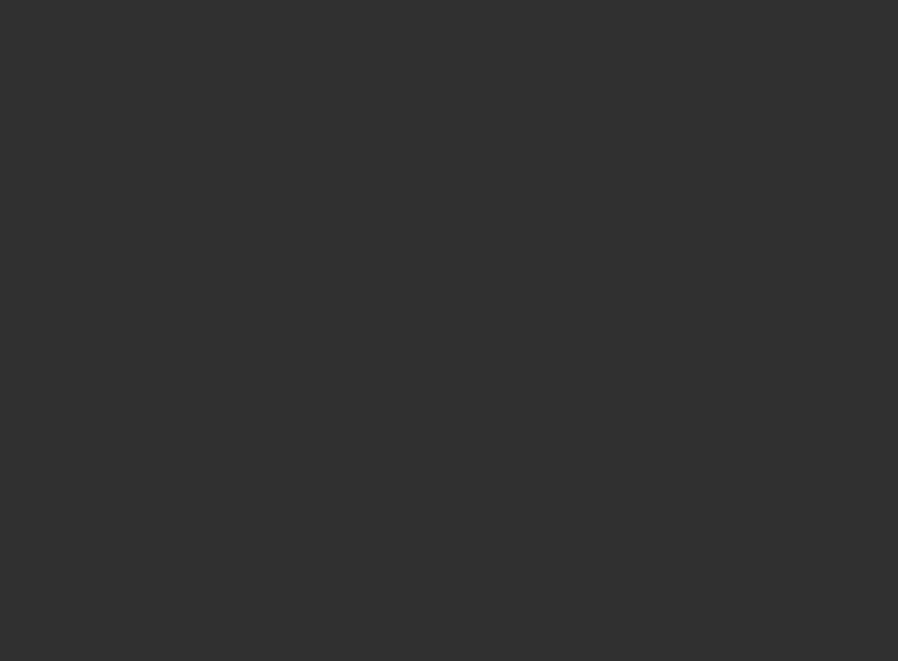 scroll, scrollTop: 0, scrollLeft: 0, axis: both 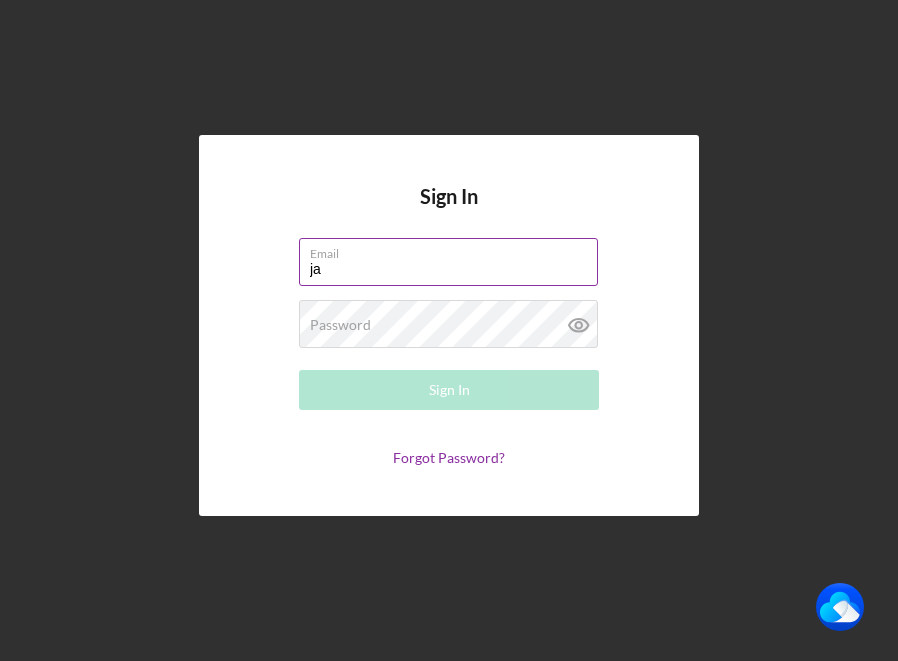 type on "[EMAIL]" 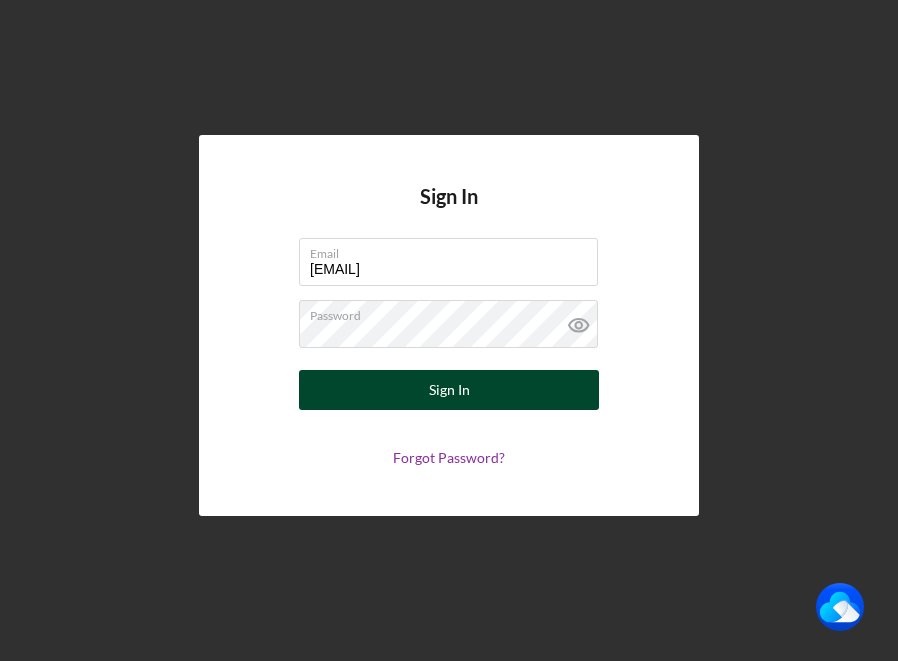 click on "Sign In" at bounding box center (449, 390) 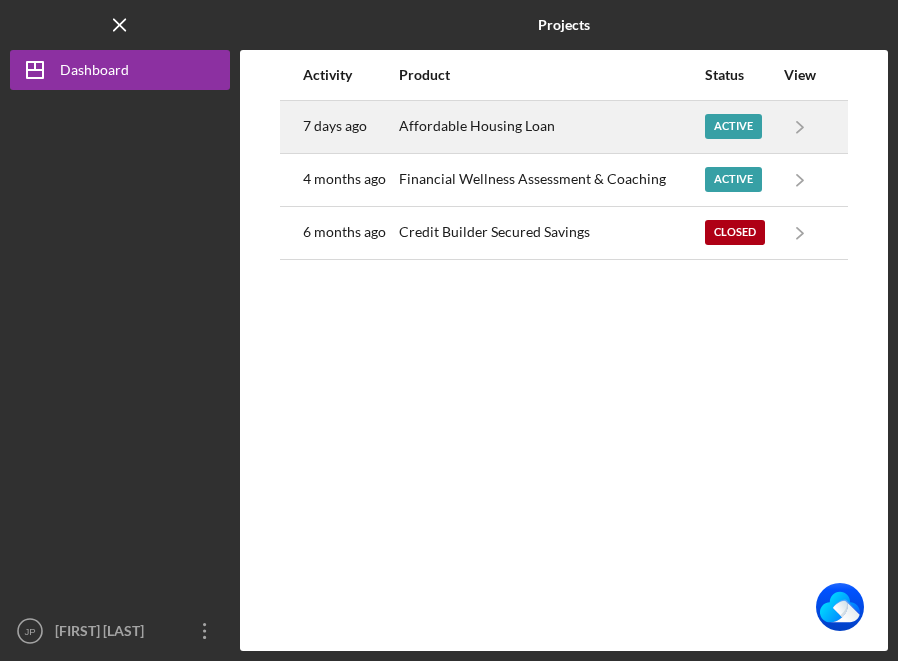 click on "Active" at bounding box center [733, 126] 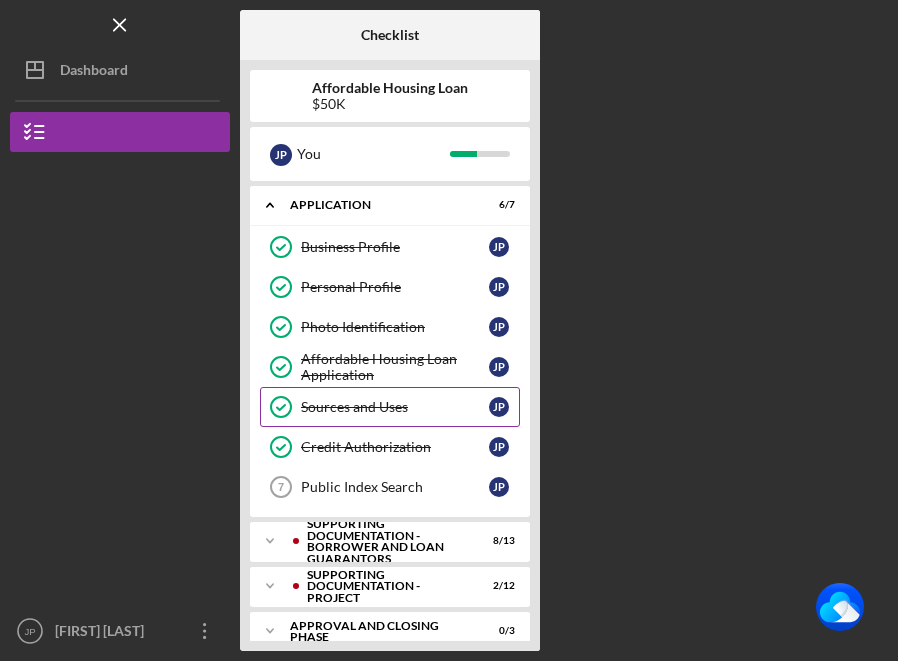 scroll, scrollTop: 21, scrollLeft: 0, axis: vertical 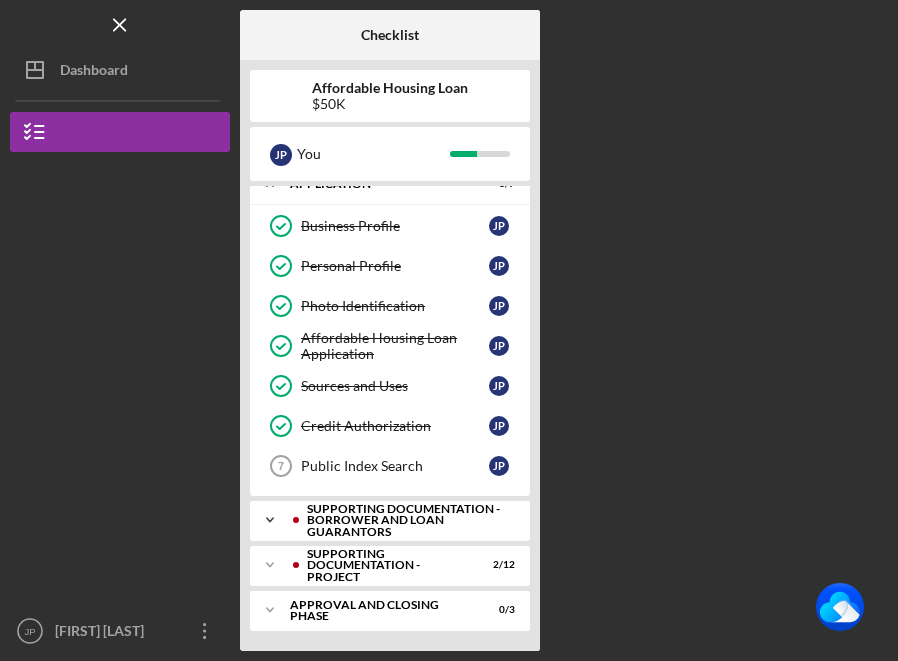 click on "Supporting Documentation - Borrower and Loan Guarantors" at bounding box center [406, 520] 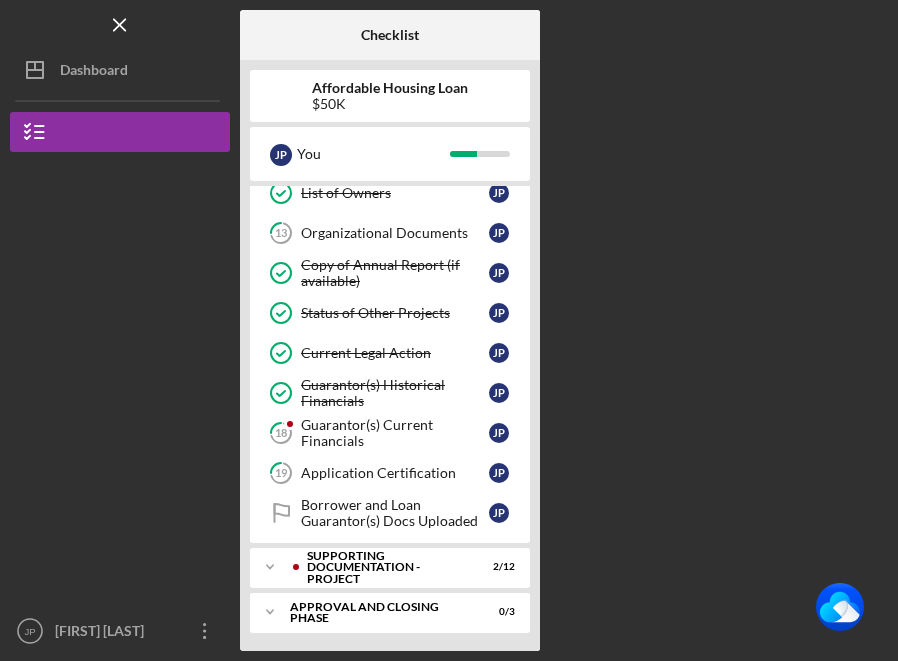 scroll, scrollTop: 552, scrollLeft: 0, axis: vertical 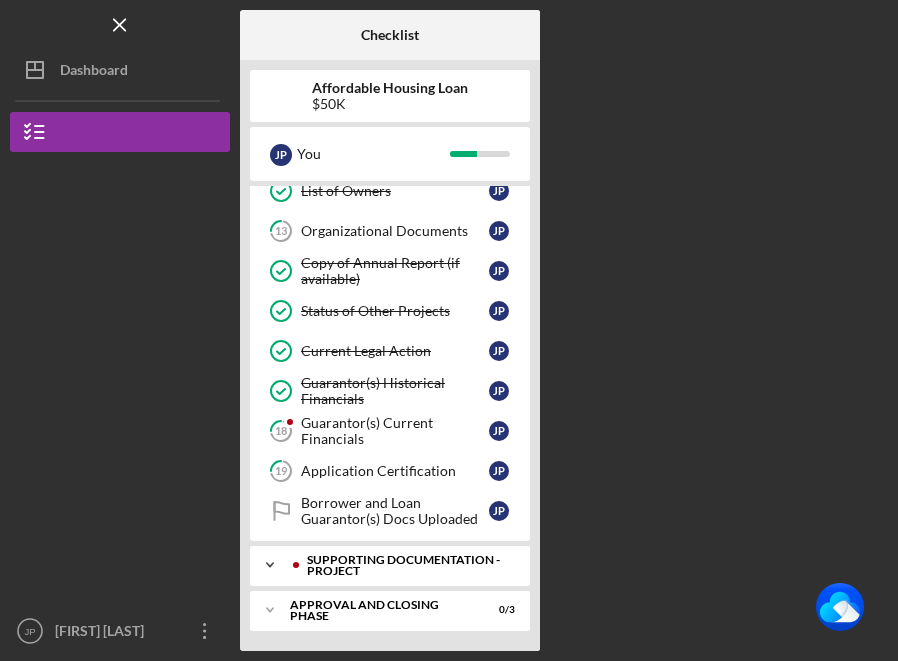 click on "Supporting Documentation - Project" at bounding box center [406, 565] 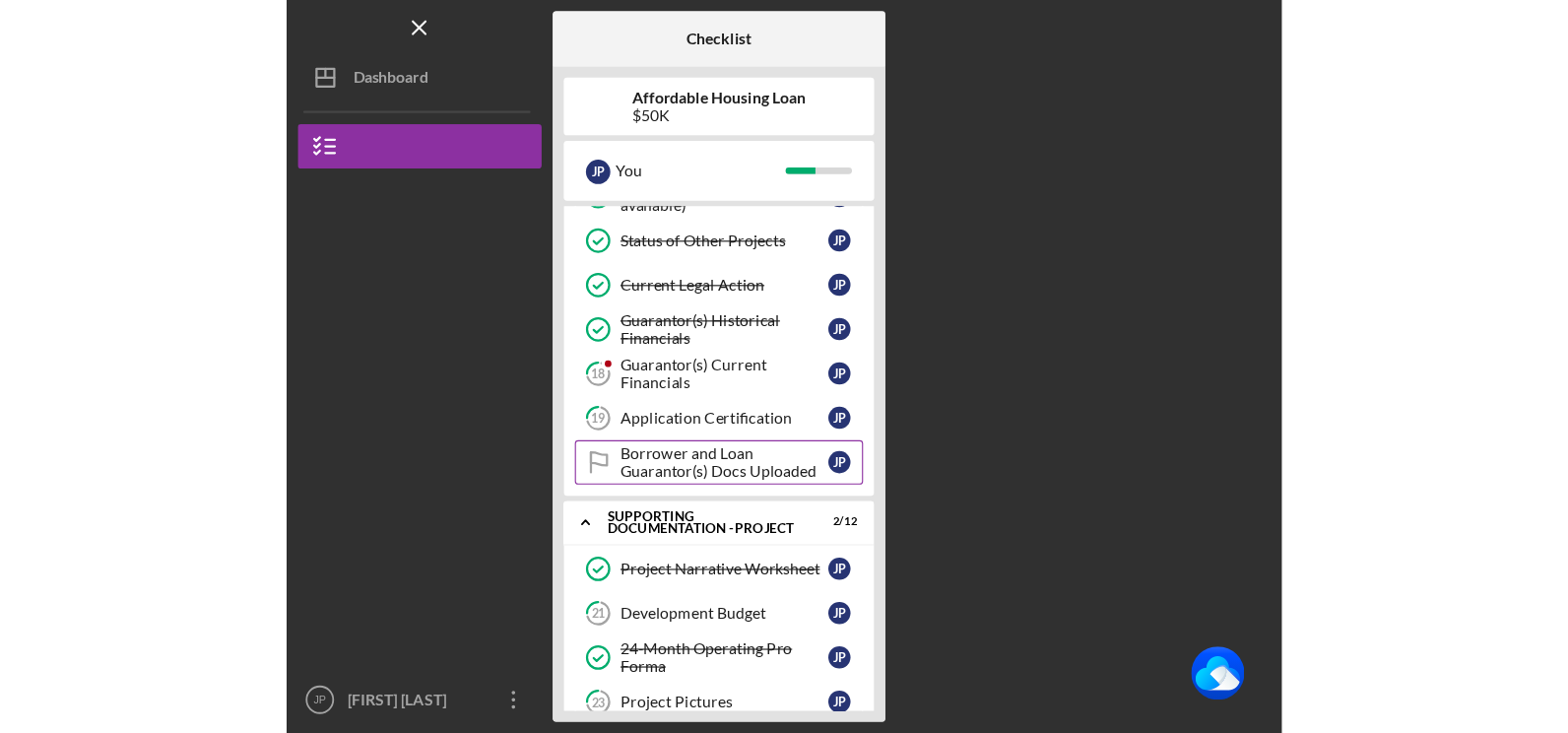 scroll, scrollTop: 635, scrollLeft: 0, axis: vertical 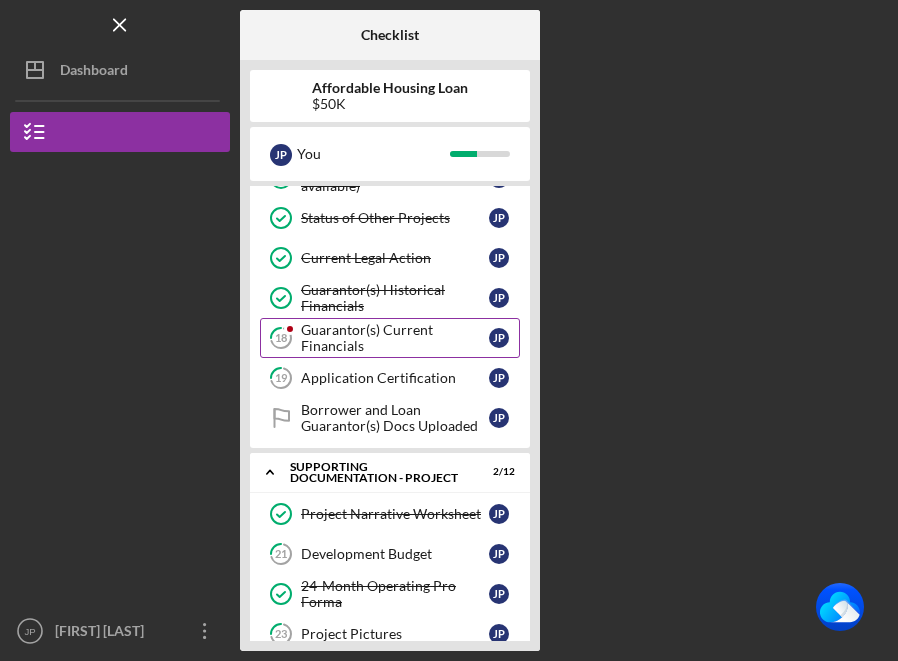 click on "Guarantor(s) Current Financials" at bounding box center [395, 338] 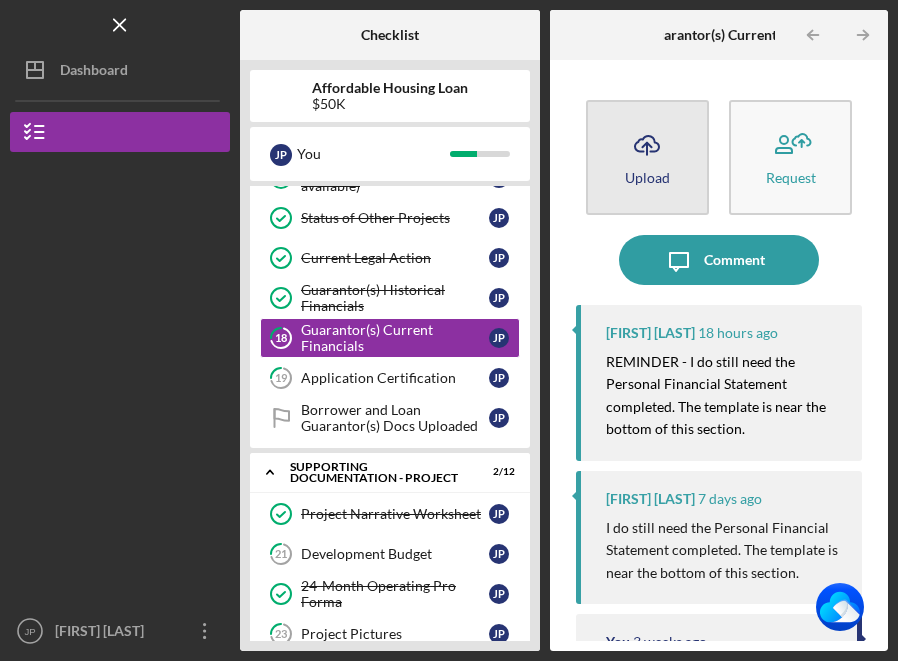 click on "Upload" at bounding box center [647, 177] 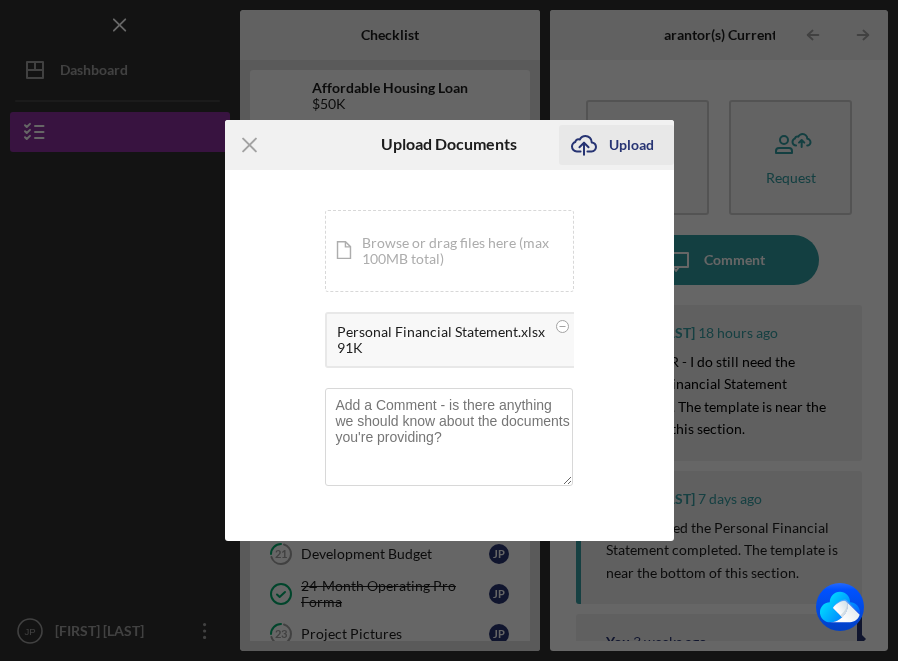 click on "Upload" at bounding box center (631, 145) 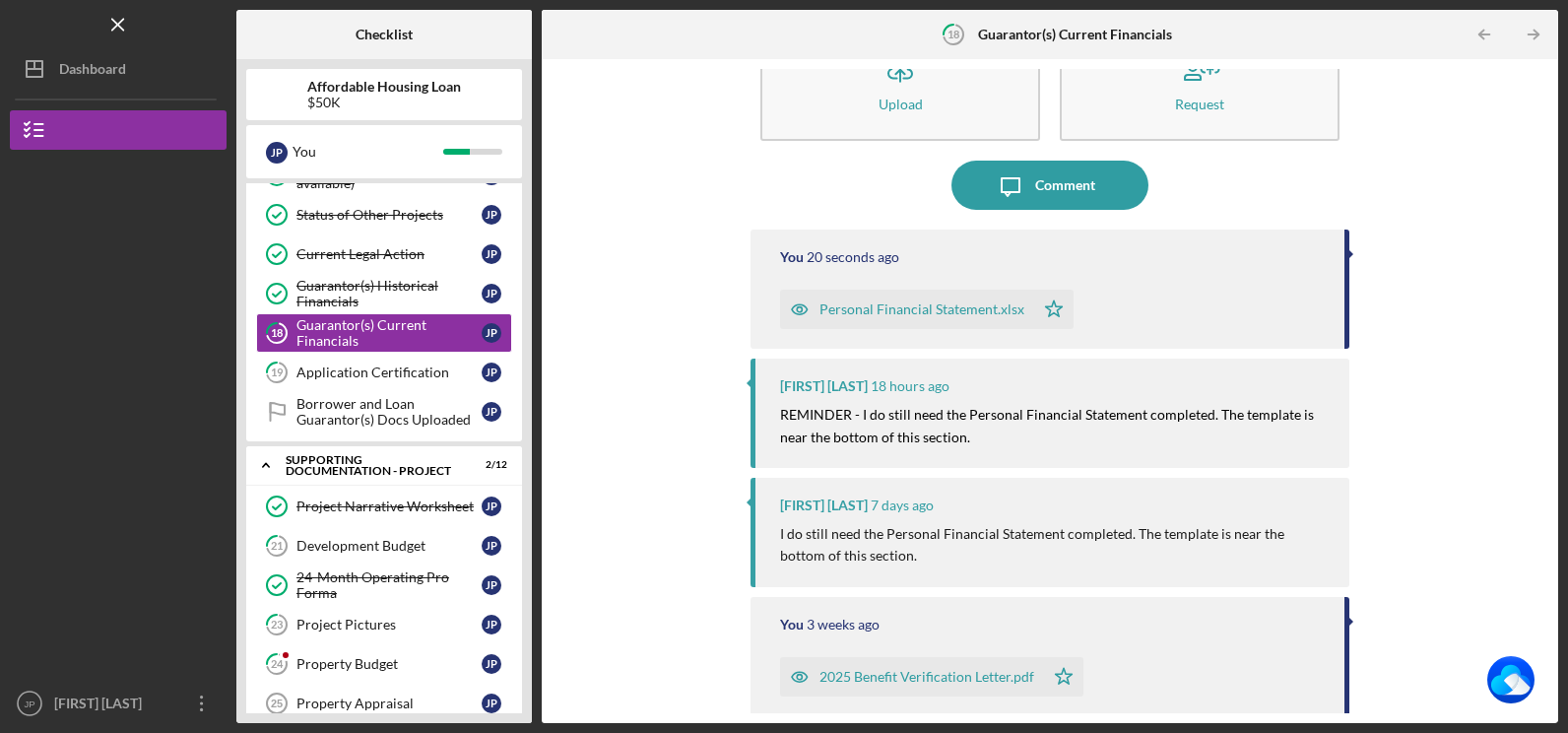 scroll, scrollTop: 72, scrollLeft: 0, axis: vertical 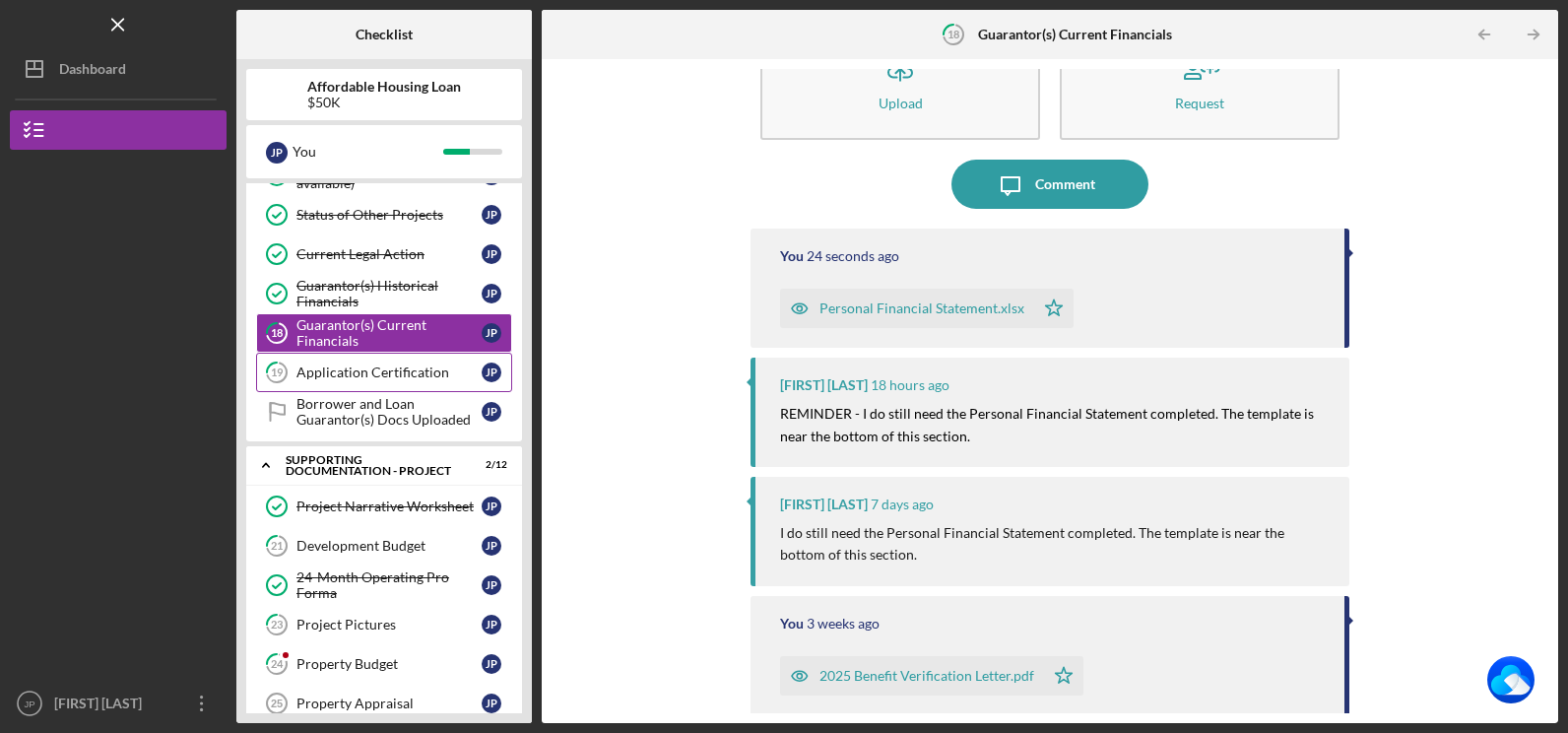 click on "Application Certification" at bounding box center (389, 372) 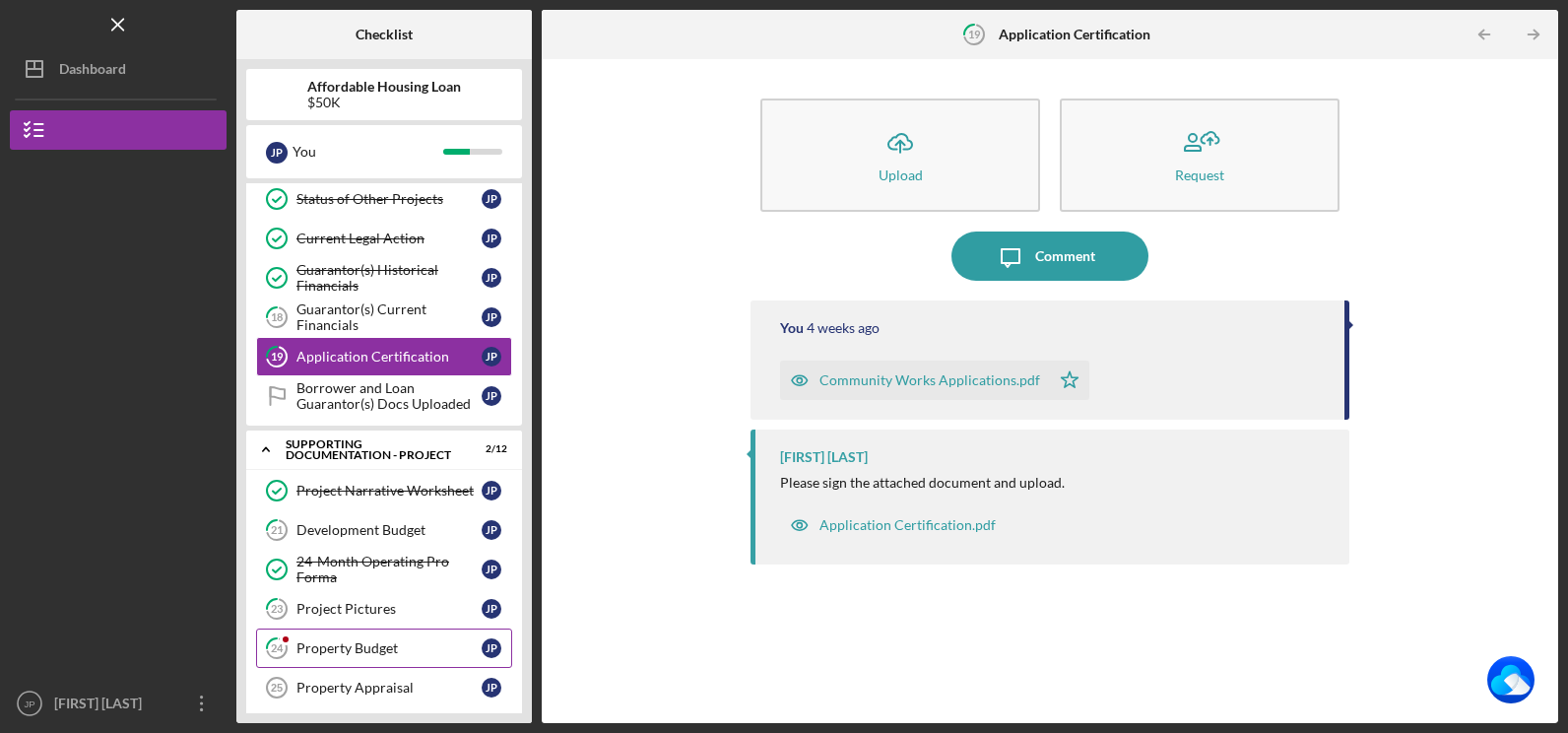 scroll, scrollTop: 650, scrollLeft: 0, axis: vertical 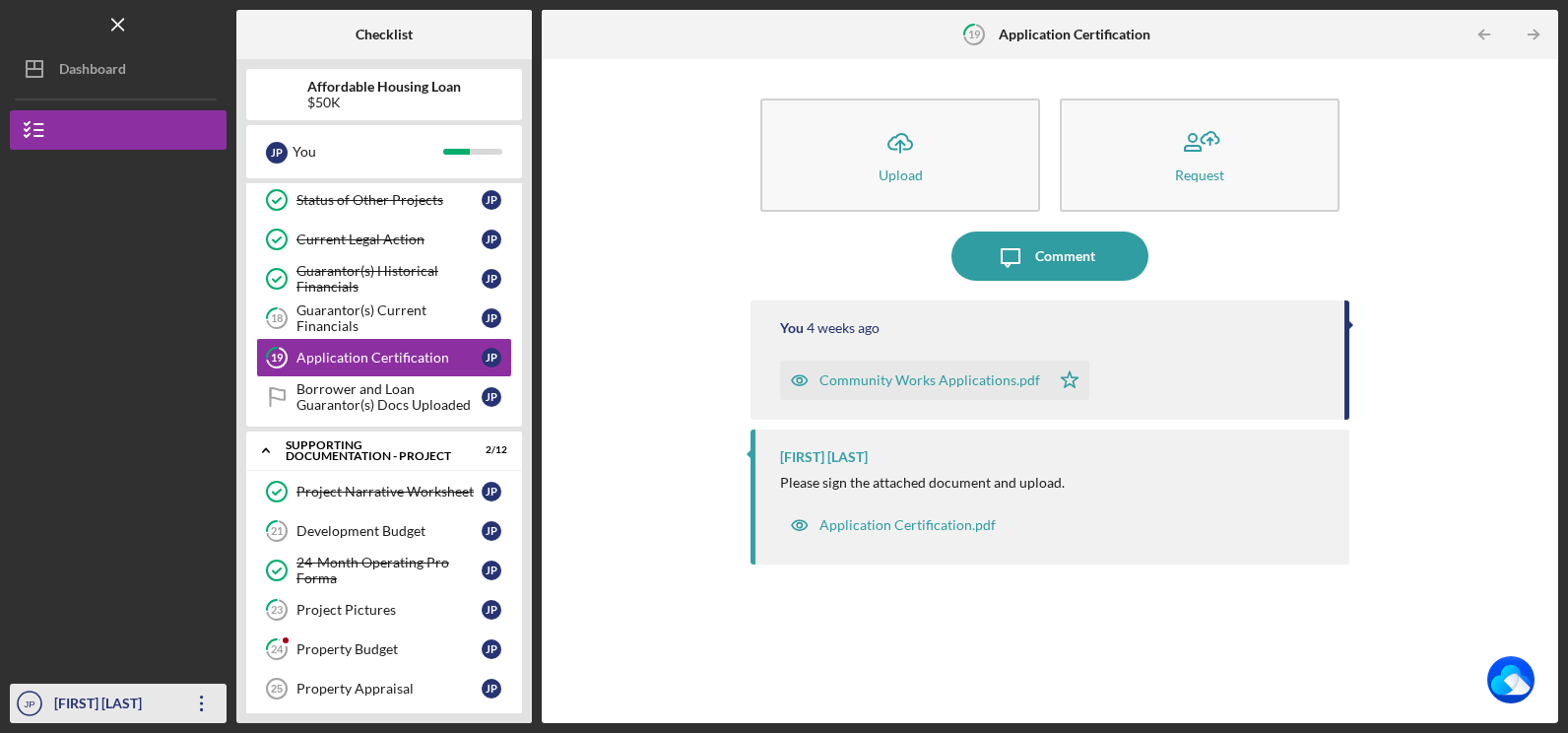 click 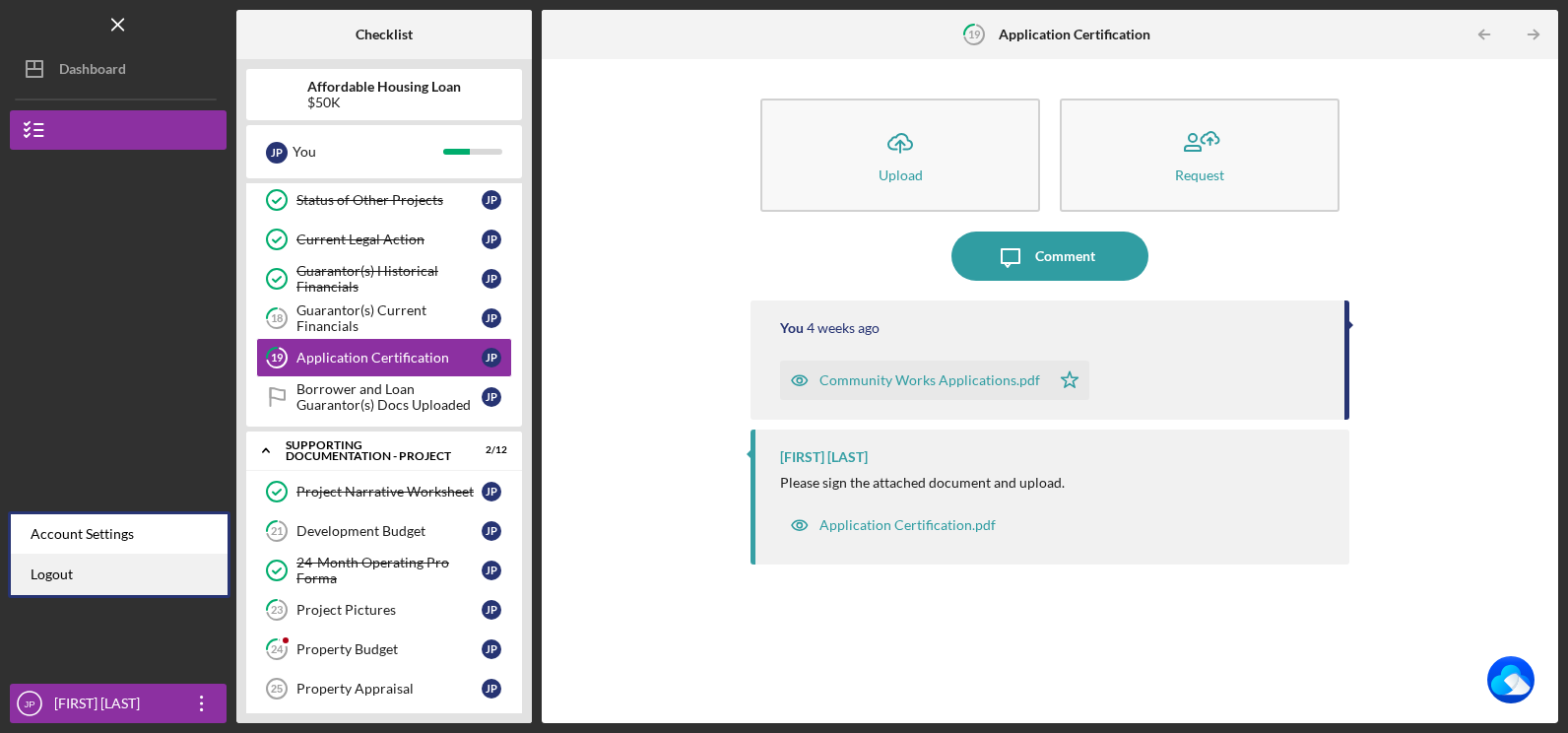 click on "Logout" at bounding box center (119, 574) 